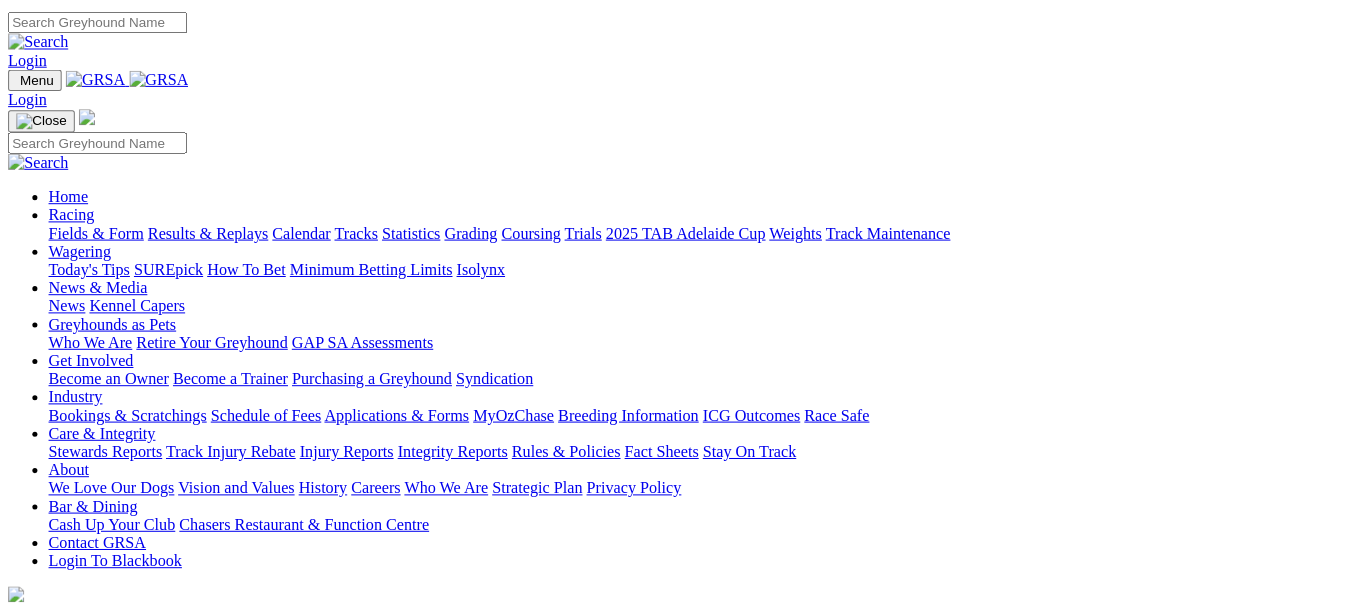 scroll, scrollTop: 0, scrollLeft: 0, axis: both 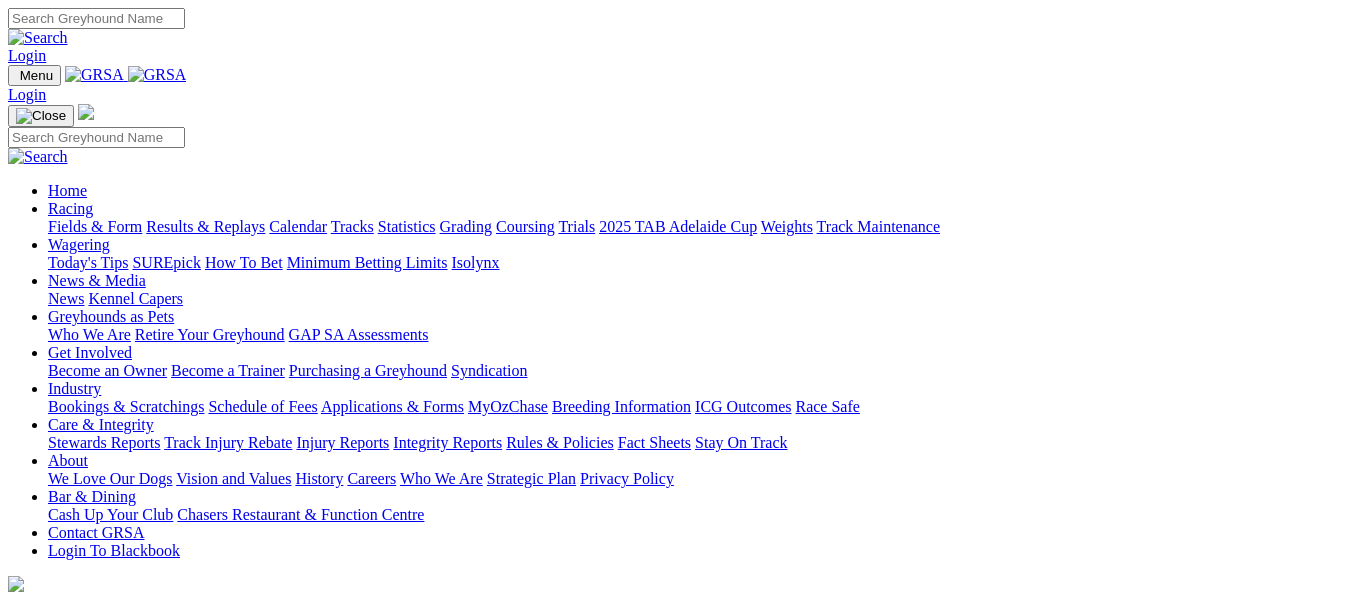 click on "Login" at bounding box center (27, 55) 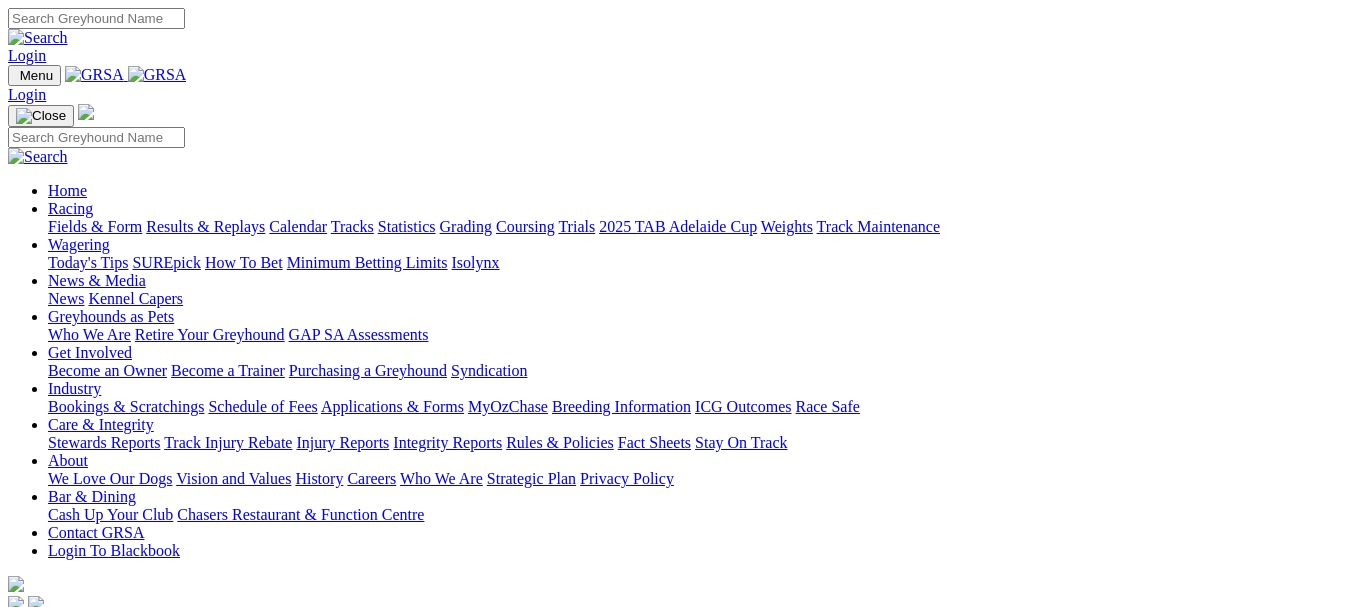 click on "Login" at bounding box center (32, 7553) 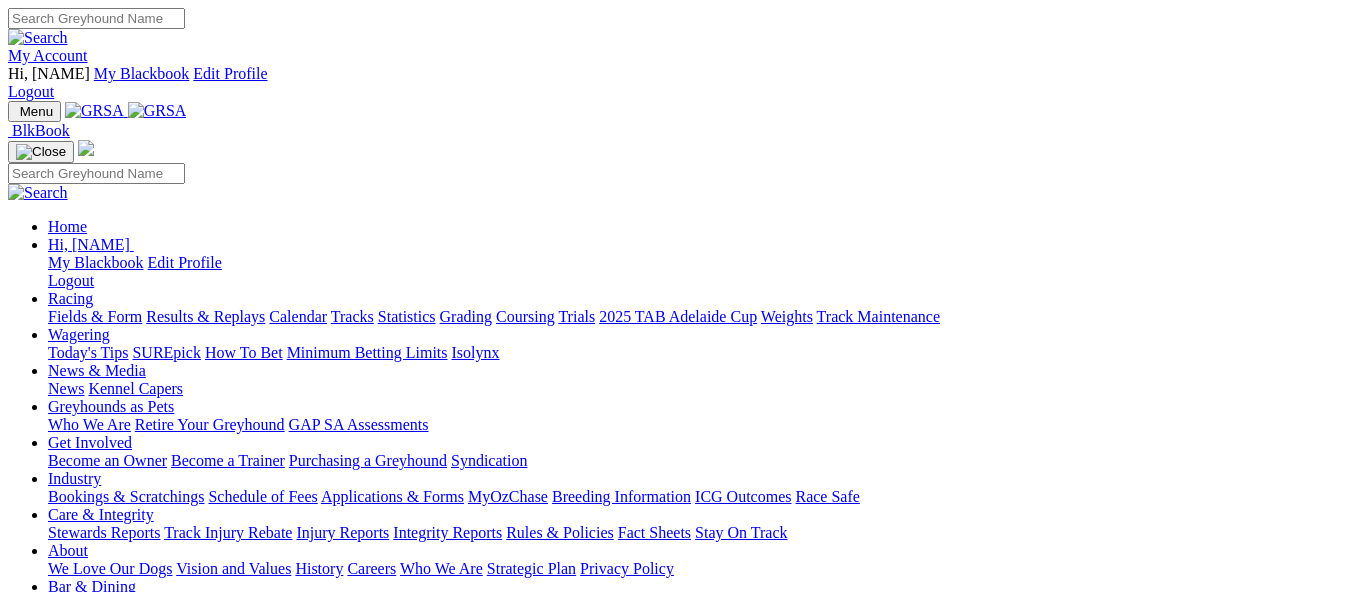 scroll, scrollTop: 0, scrollLeft: 0, axis: both 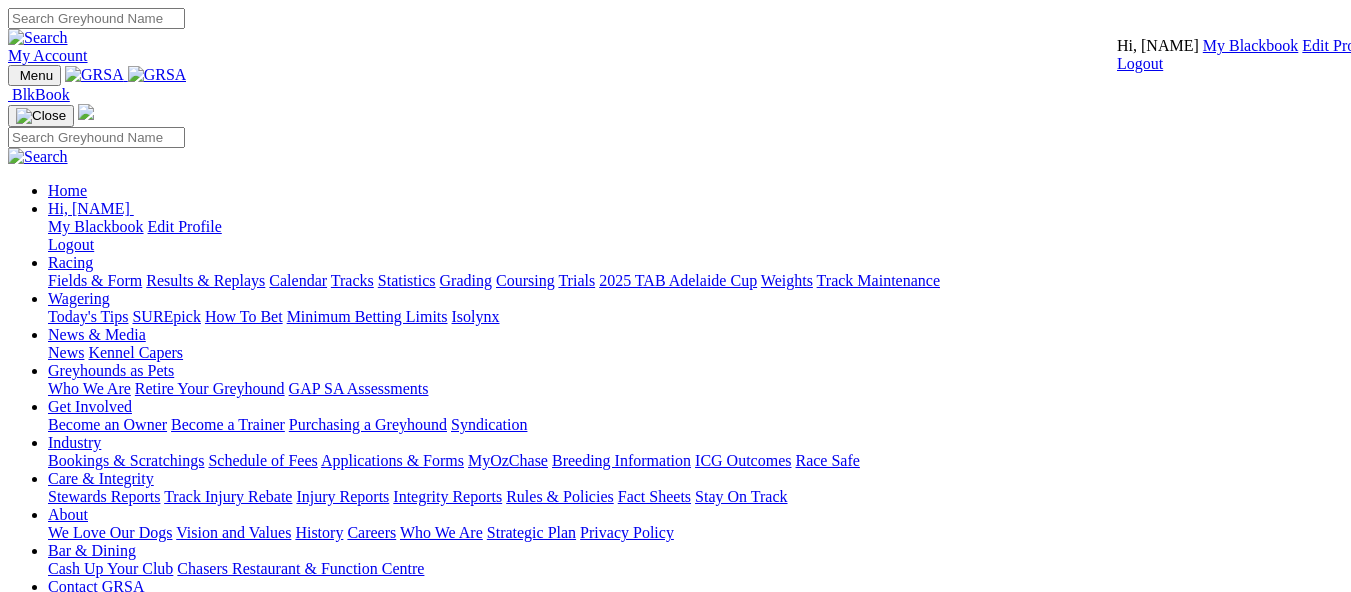 click on "My Blackbook" at bounding box center [1251, 45] 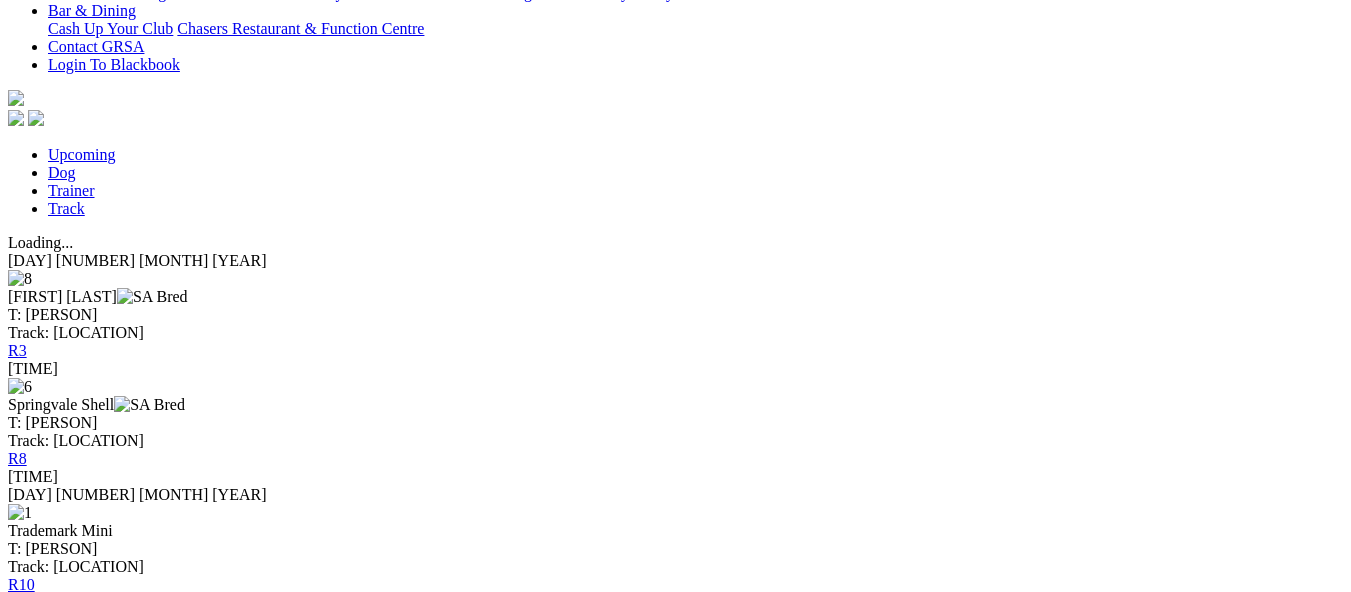 scroll, scrollTop: 600, scrollLeft: 0, axis: vertical 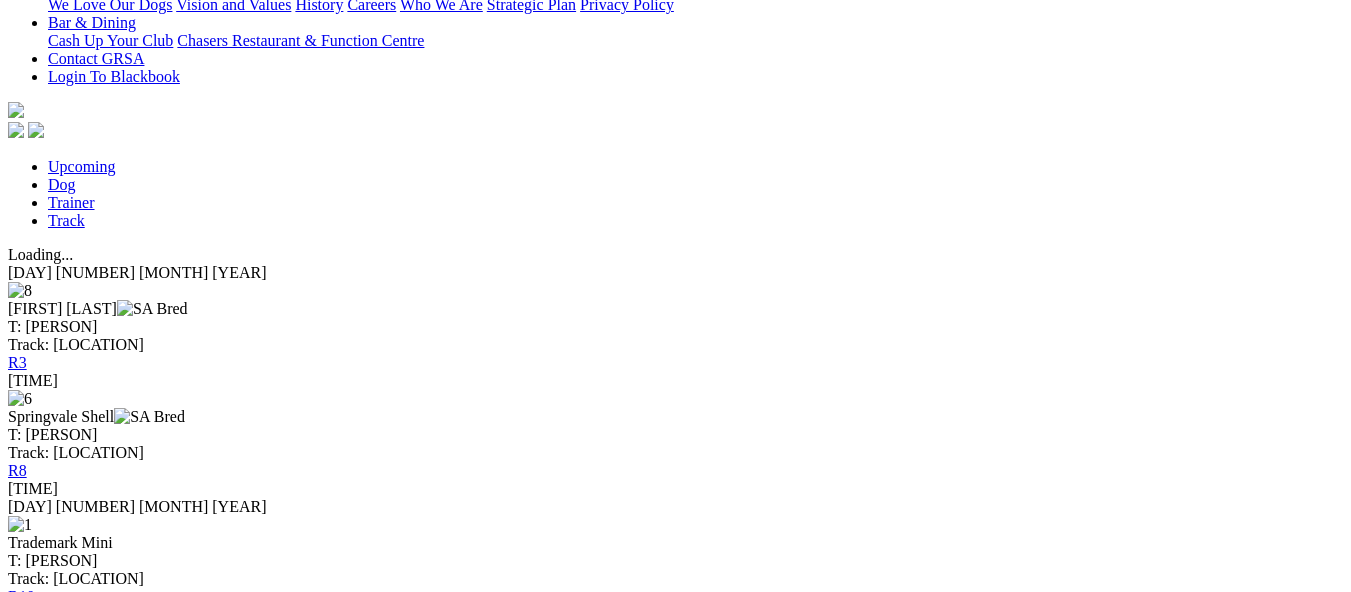 click on "R7" at bounding box center (17, 1028) 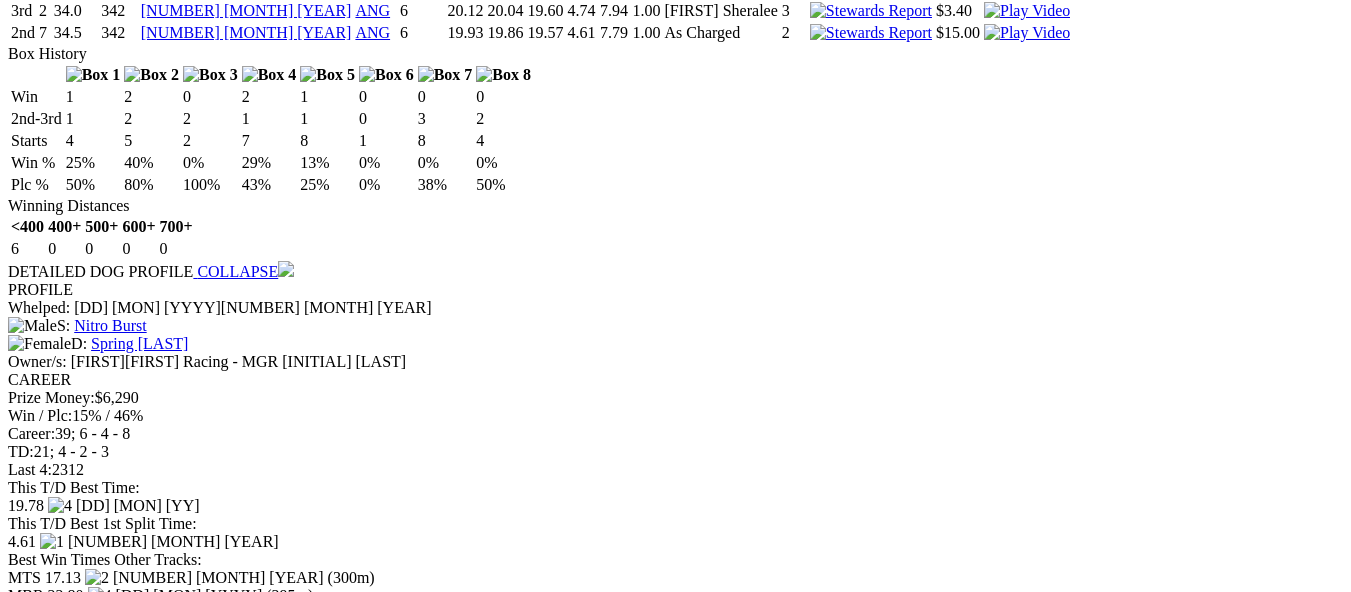 scroll, scrollTop: 1800, scrollLeft: 0, axis: vertical 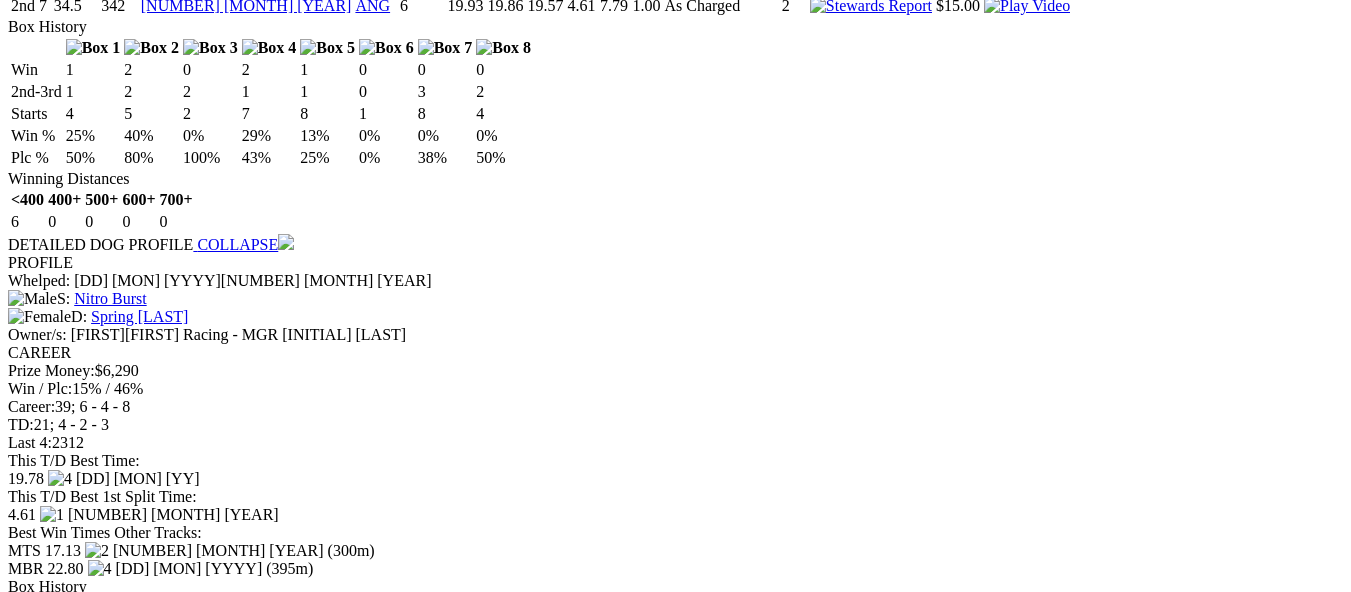 click on "08 Aug 25" at bounding box center [203, 4060] 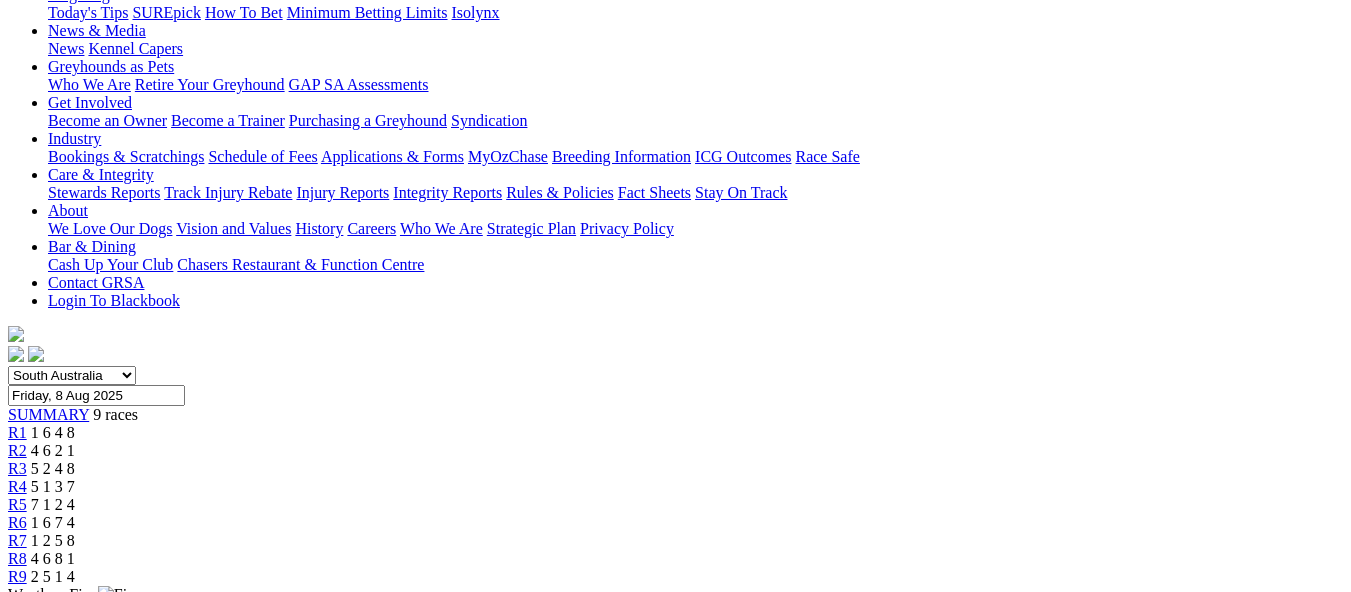 scroll, scrollTop: 500, scrollLeft: 0, axis: vertical 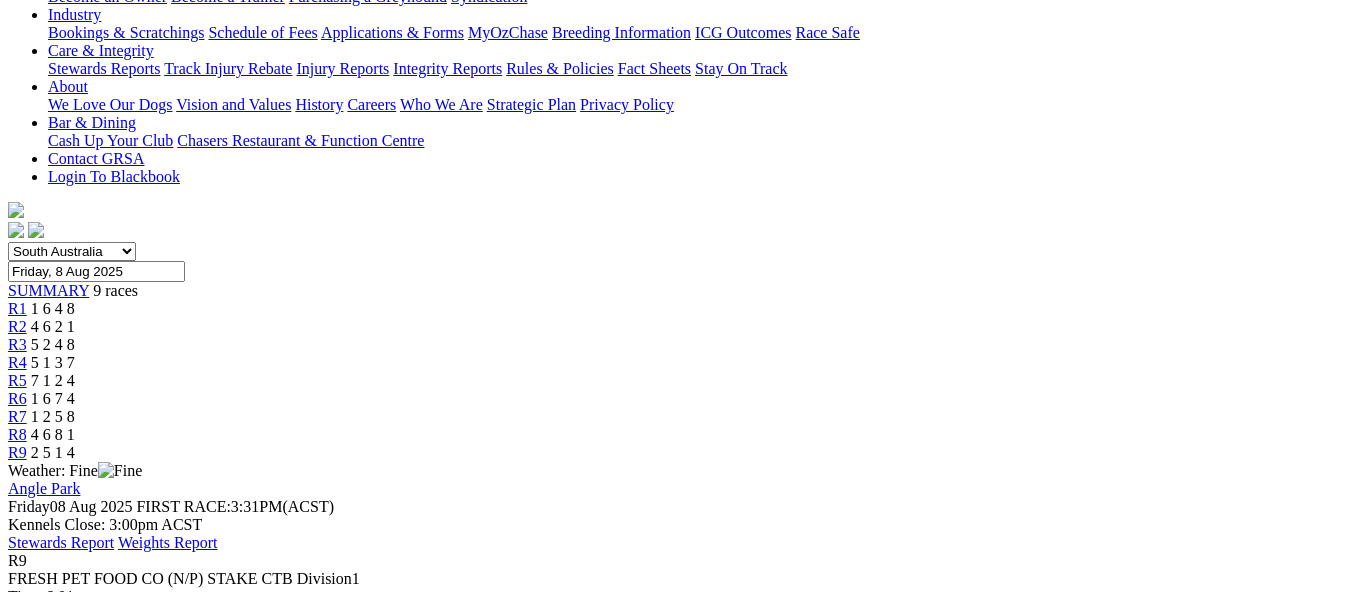 click on "Pendlebury Pie" at bounding box center [128, 1381] 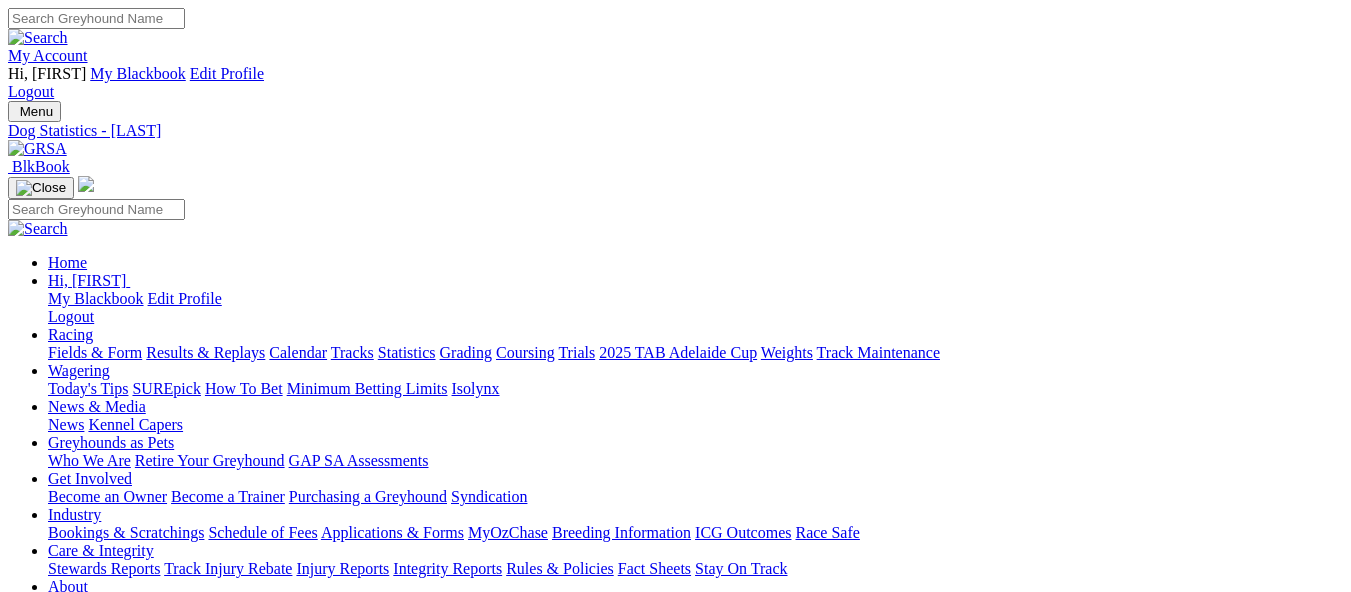 scroll, scrollTop: 0, scrollLeft: 0, axis: both 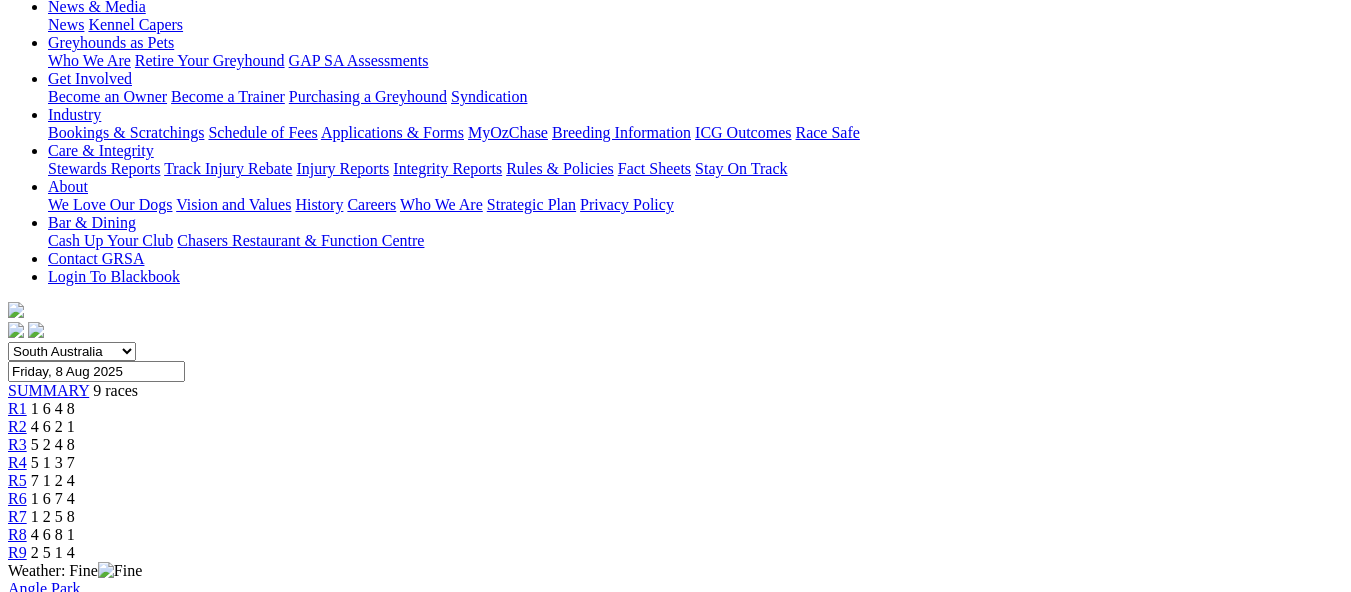 click on "Stewards Report" at bounding box center [61, 642] 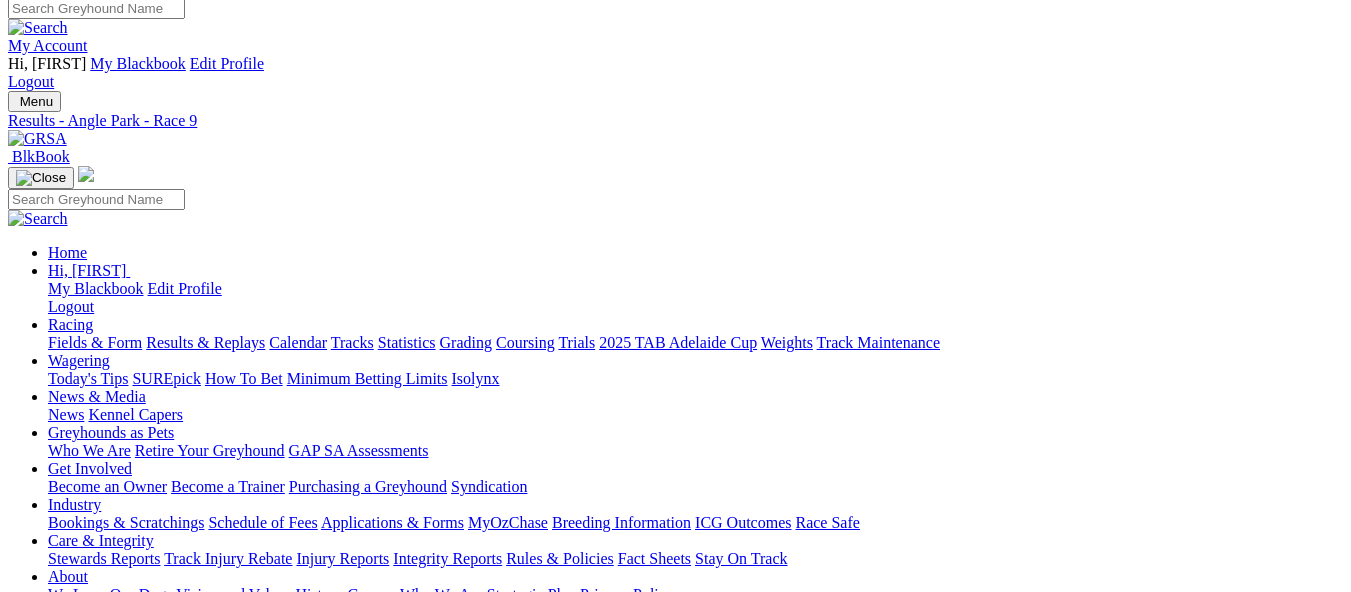 scroll, scrollTop: 0, scrollLeft: 0, axis: both 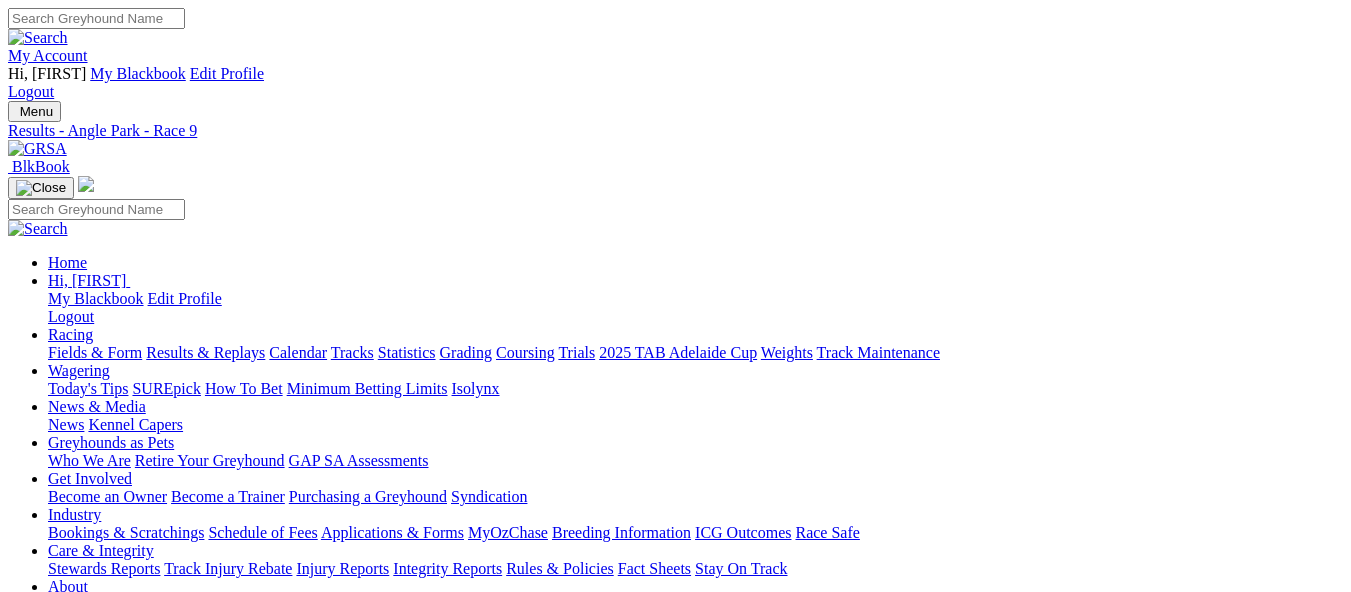 click on "Rules & Policies" at bounding box center [560, 568] 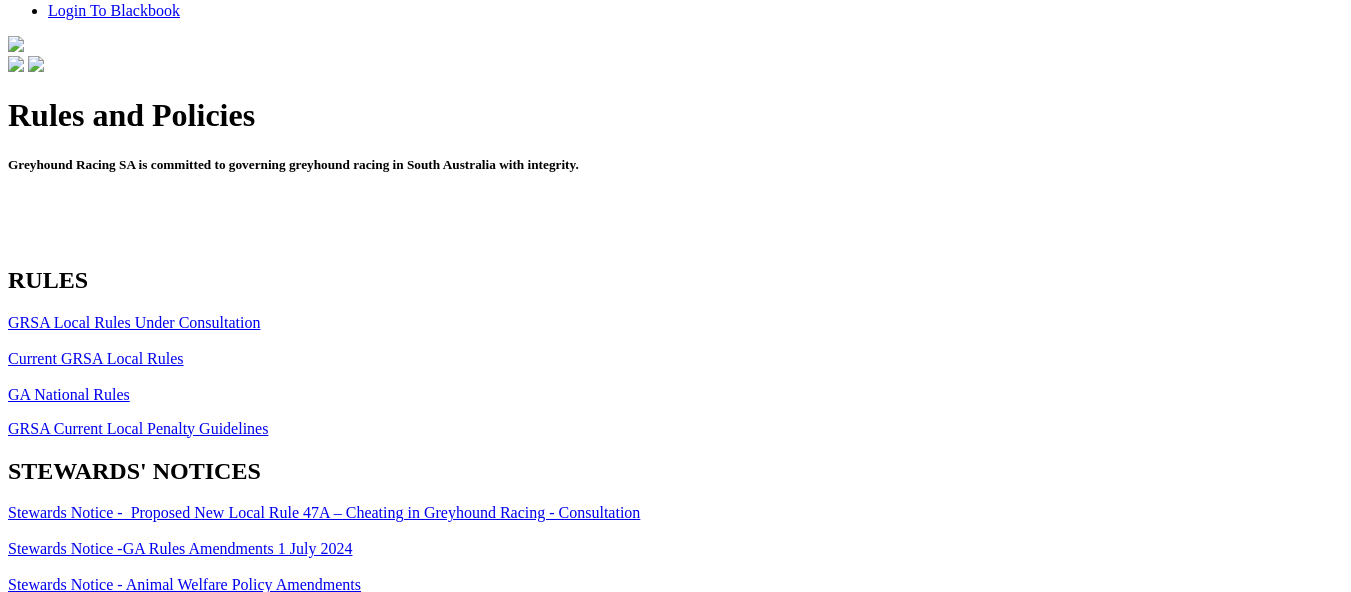 scroll, scrollTop: 600, scrollLeft: 0, axis: vertical 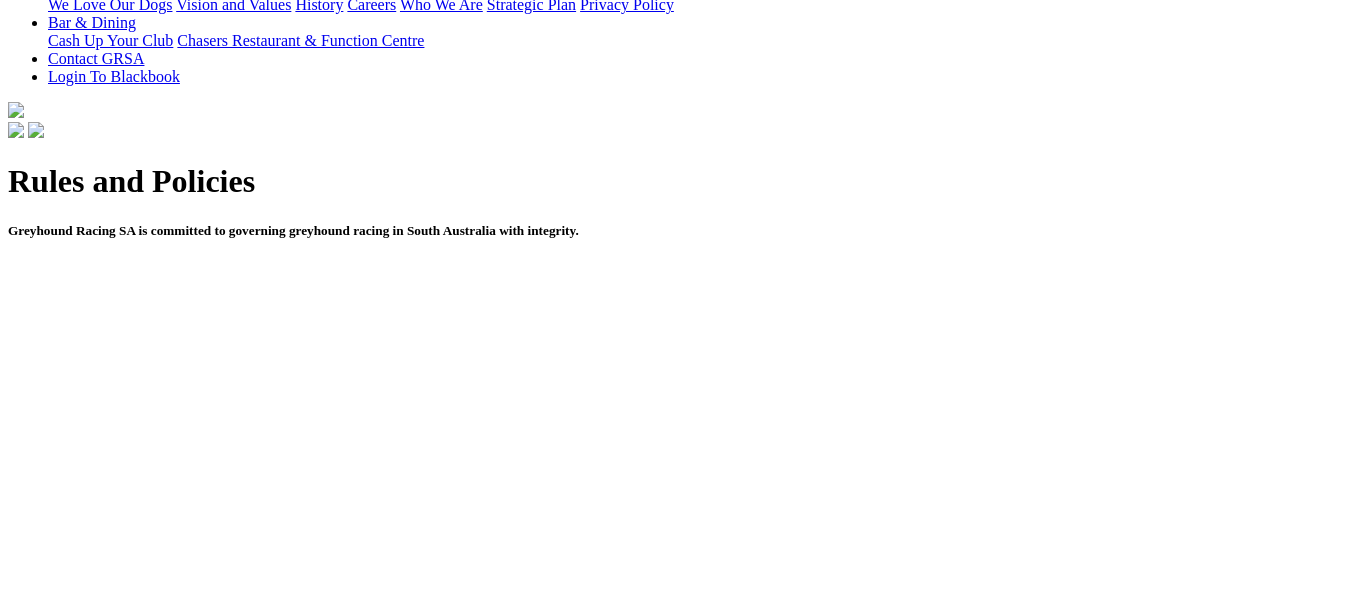 click on "Catching Pen Policy" at bounding box center [73, 4761] 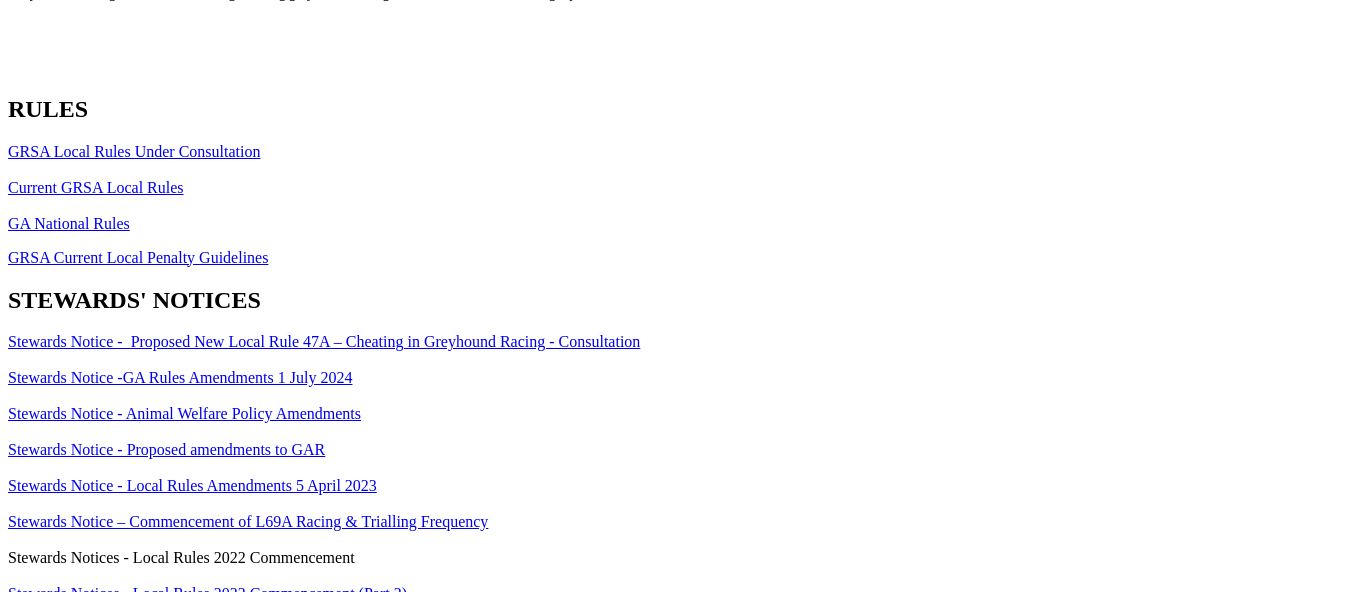 scroll, scrollTop: 800, scrollLeft: 0, axis: vertical 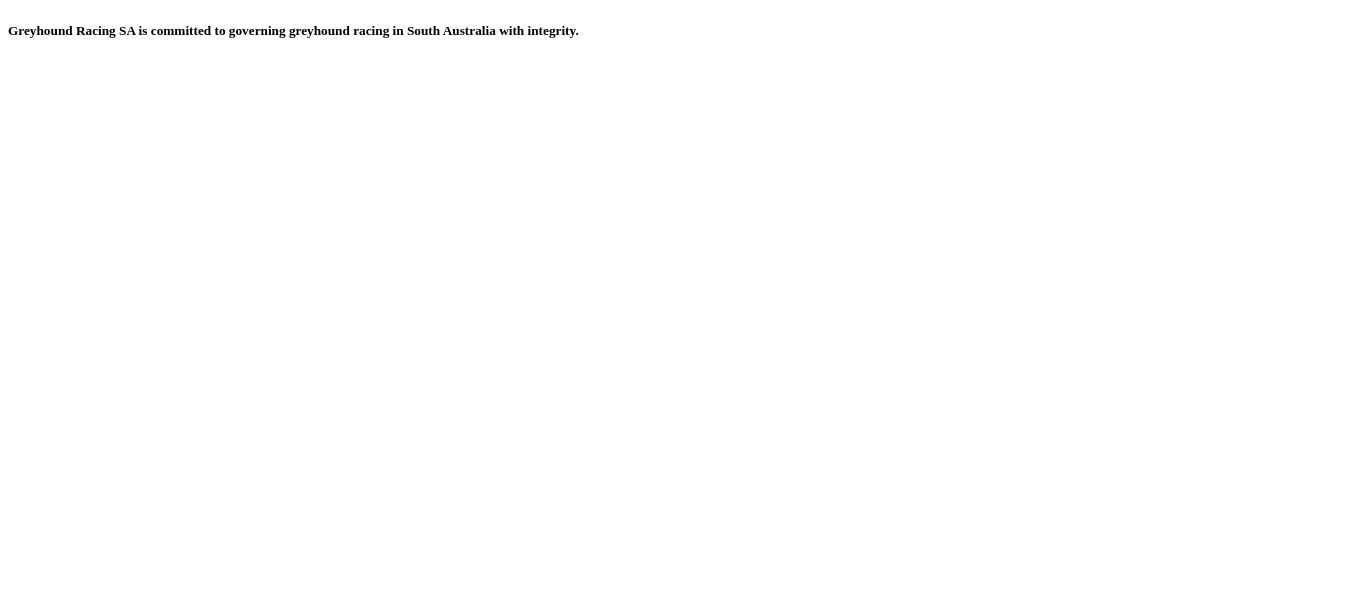 click on "Stewards Notice - Proposed amendments to GAR" at bounding box center [166, 3708] 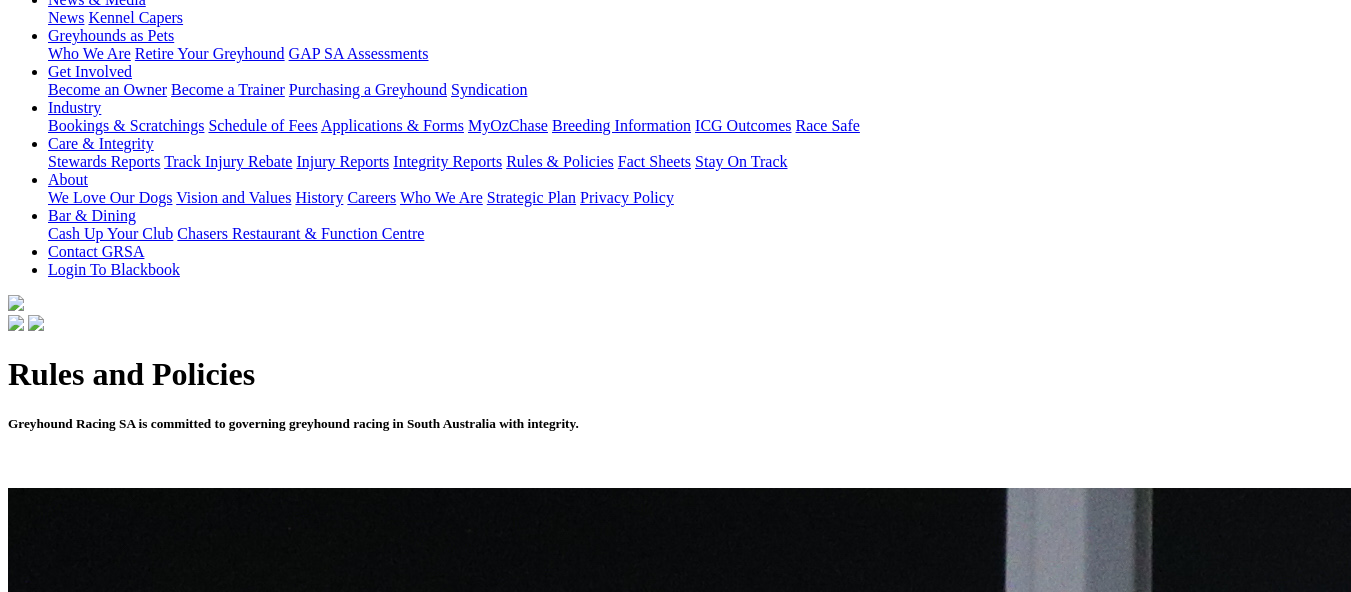 scroll, scrollTop: 400, scrollLeft: 0, axis: vertical 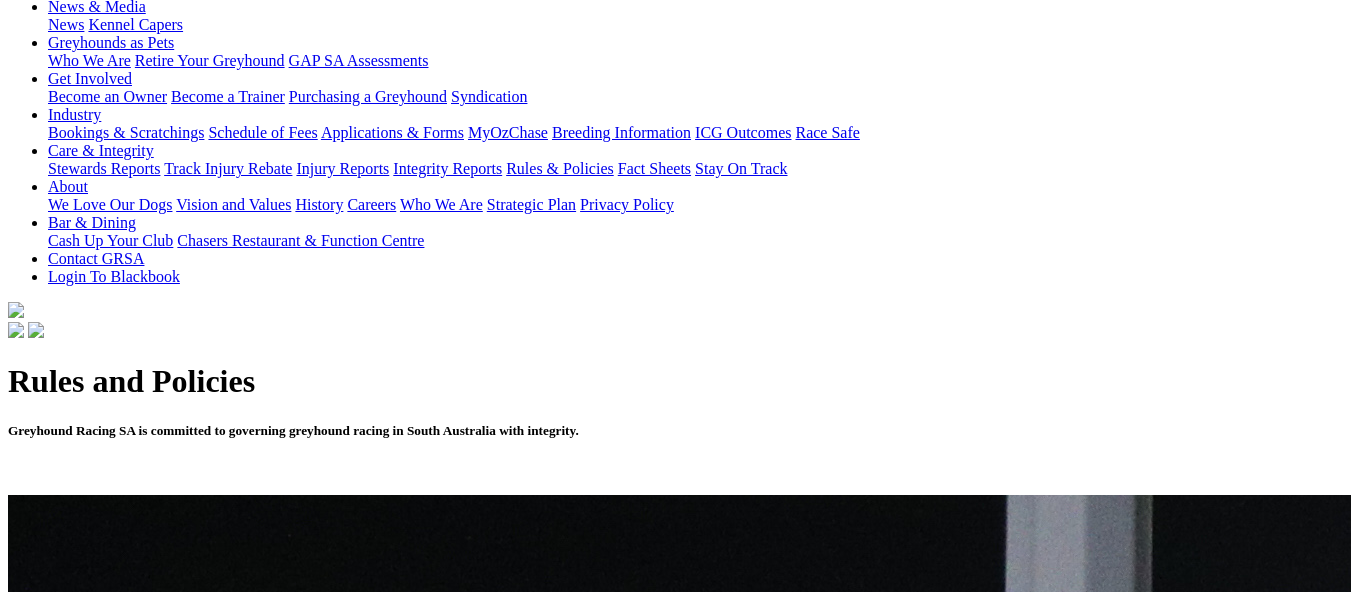 click on "Current GRSA Local Rules" at bounding box center [96, 3846] 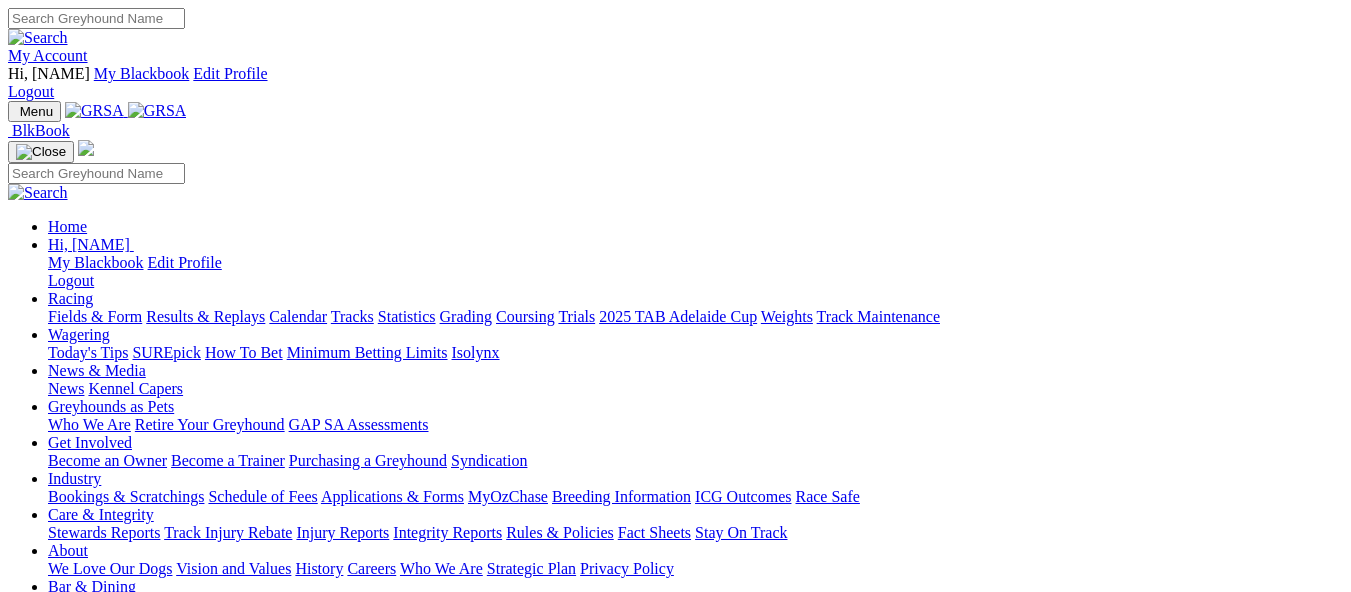 scroll, scrollTop: 0, scrollLeft: 0, axis: both 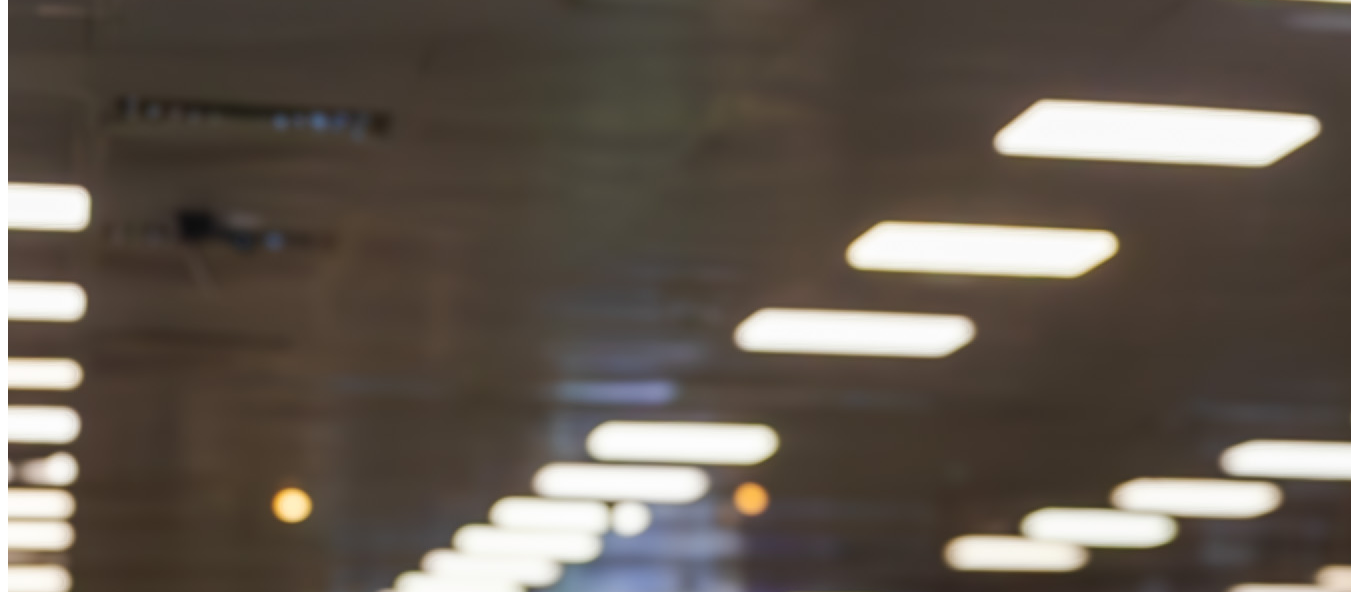 click on "ICG Outcomes" at bounding box center [136, 12209] 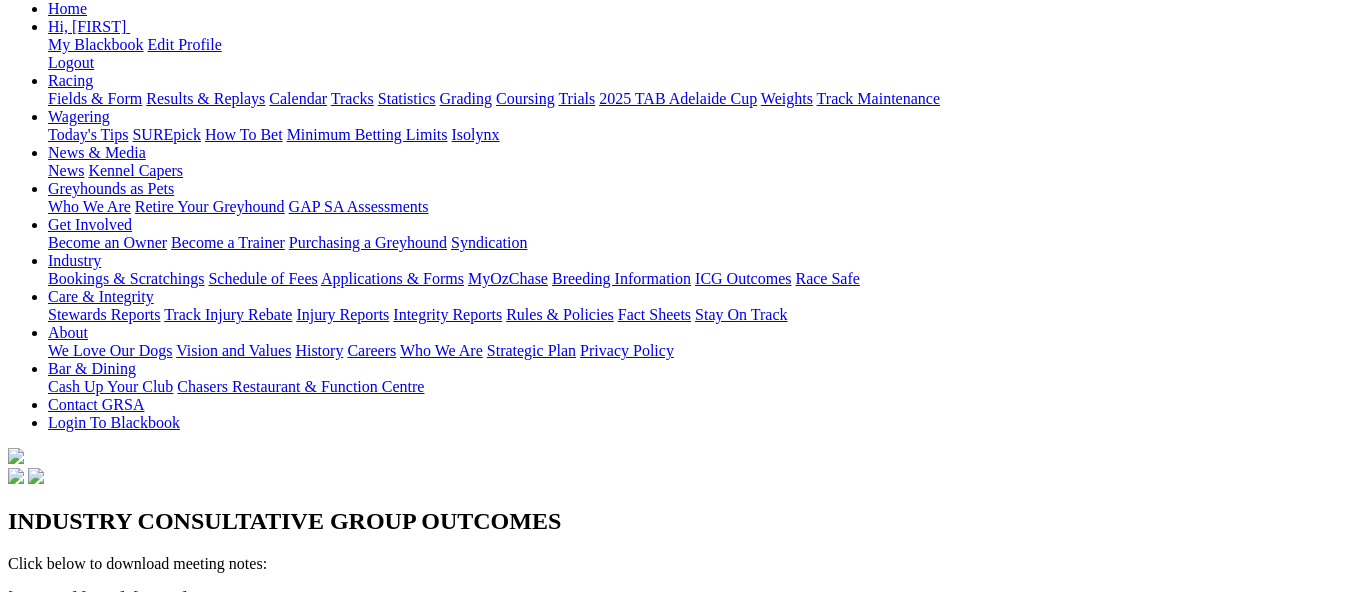 scroll, scrollTop: 0, scrollLeft: 0, axis: both 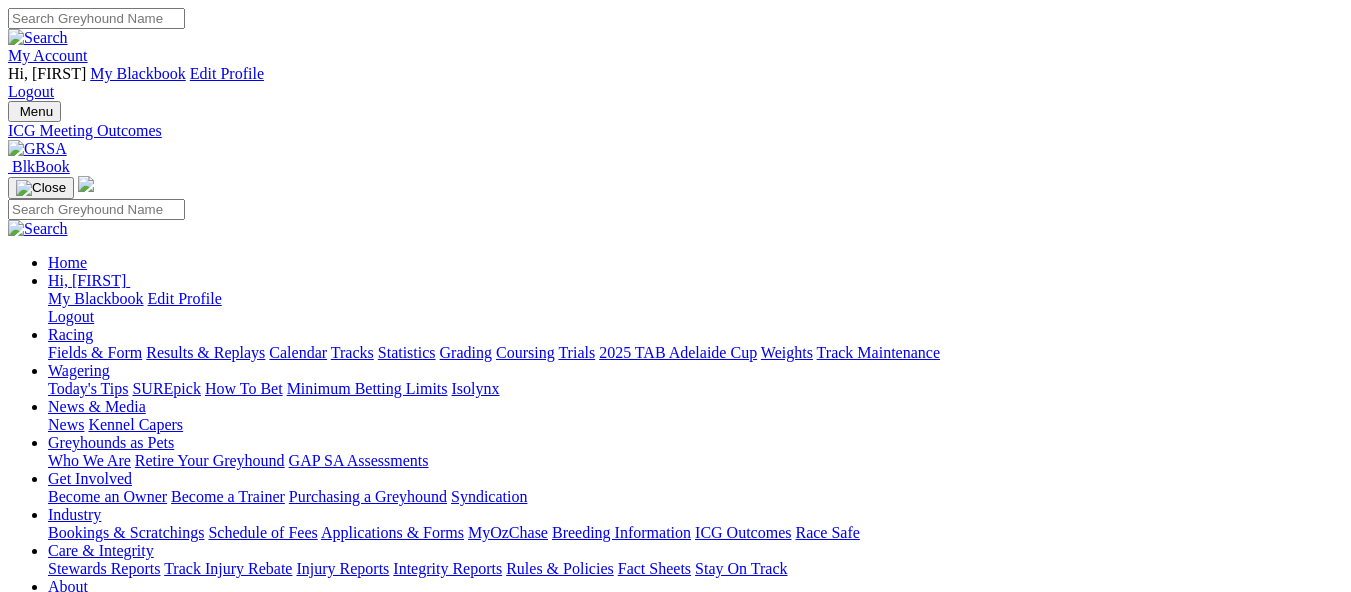 click on "Race Safe" at bounding box center [827, 532] 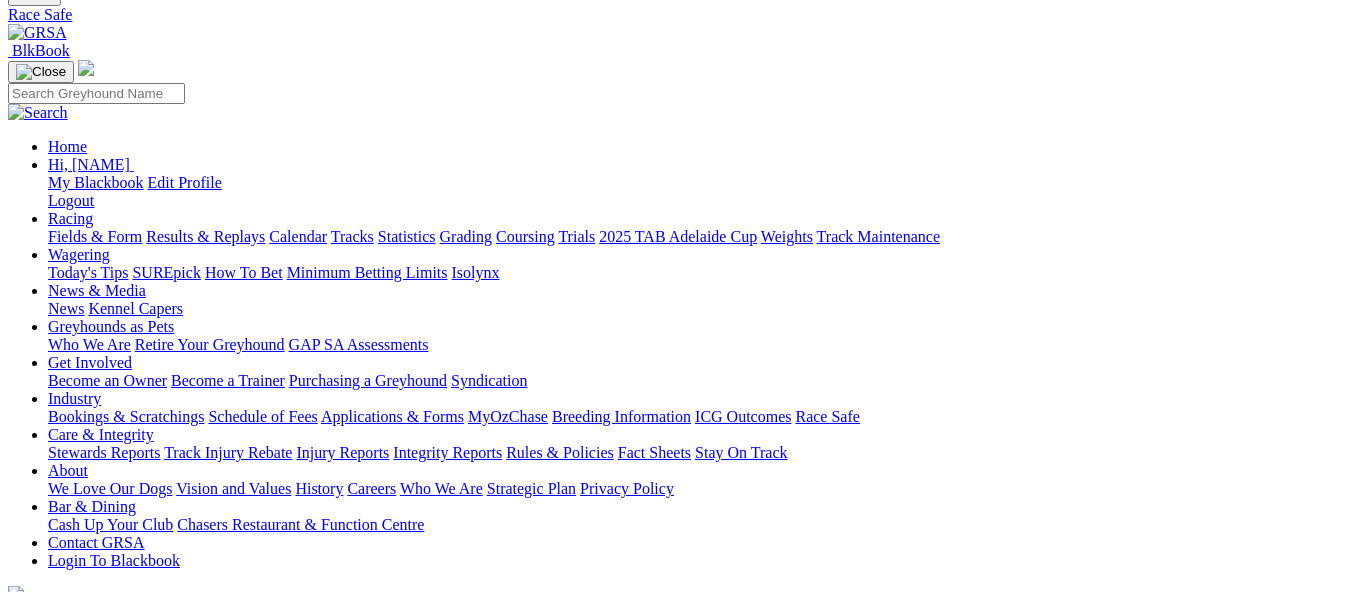 scroll, scrollTop: 0, scrollLeft: 0, axis: both 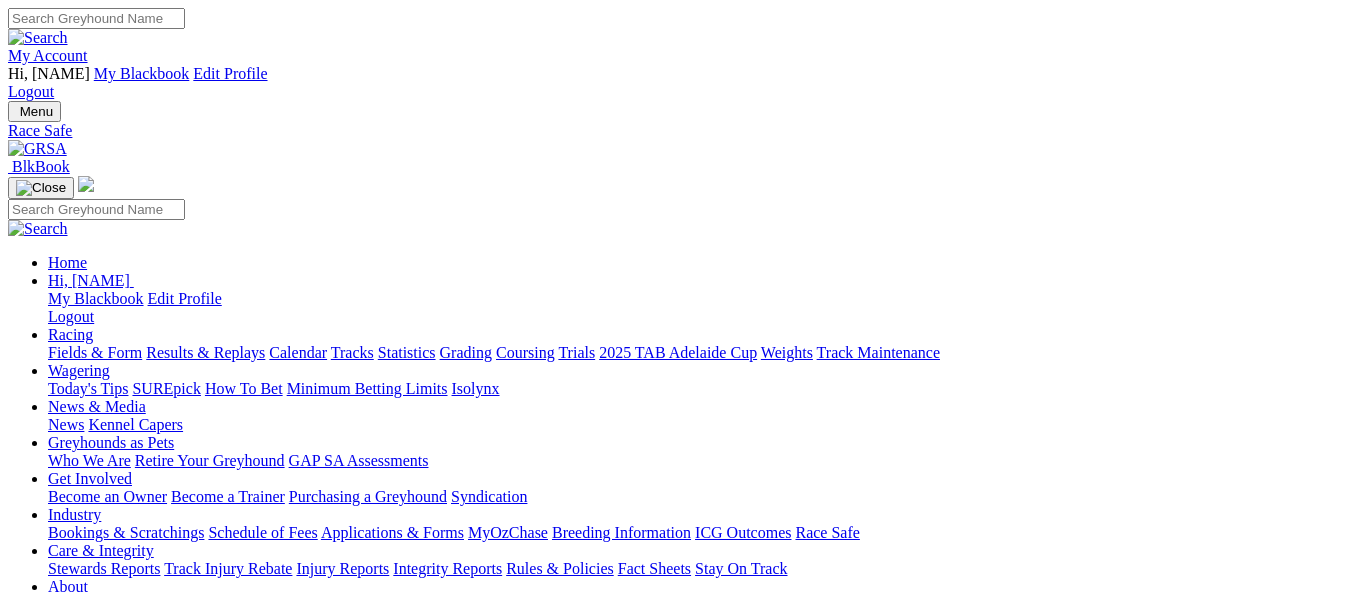 click on "My Account" at bounding box center [48, 55] 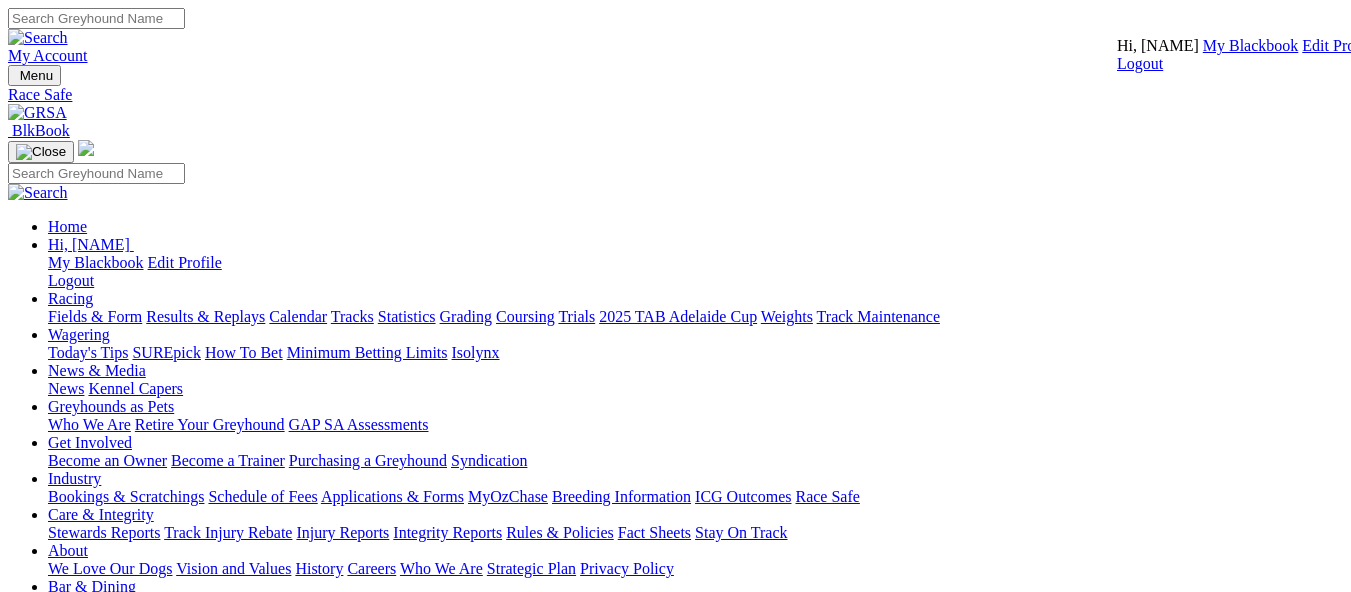 click on "My Blackbook" at bounding box center (1251, 45) 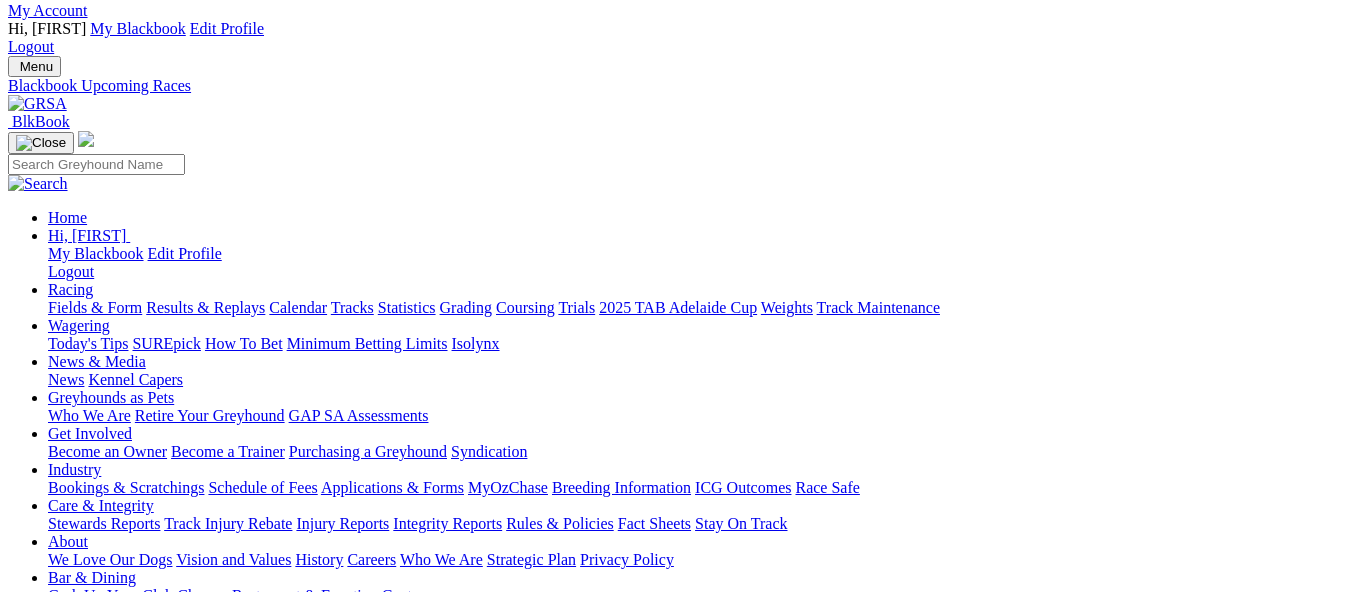 scroll, scrollTop: 0, scrollLeft: 0, axis: both 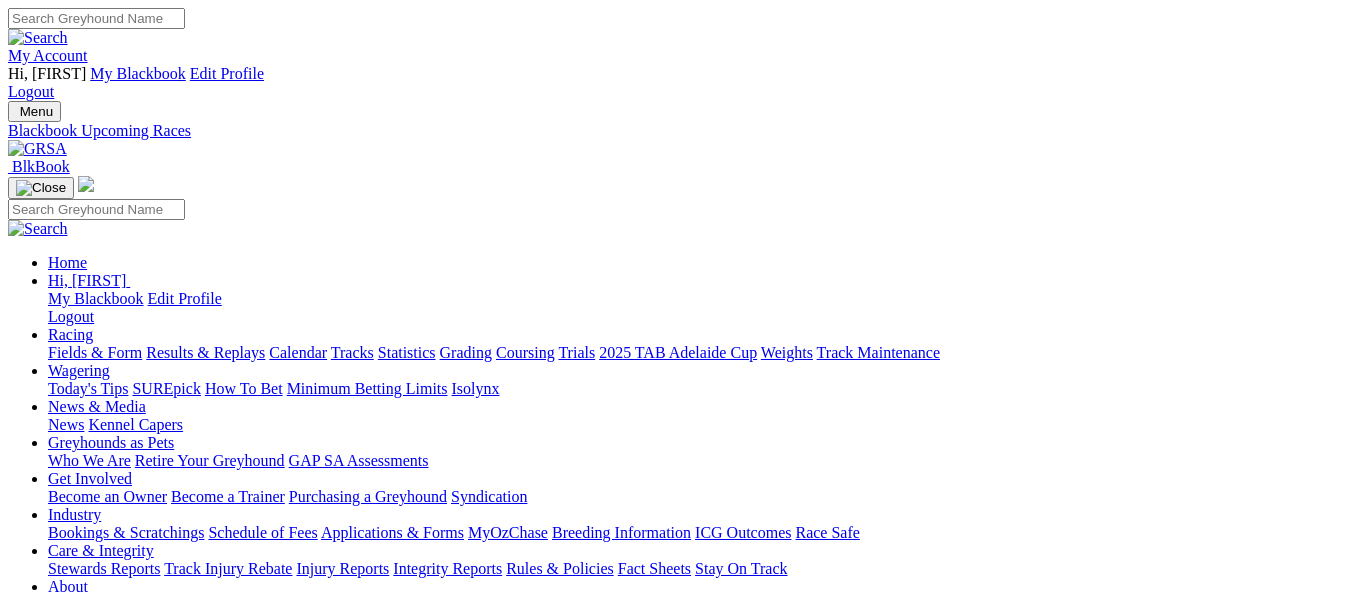 click on "Dog" at bounding box center (62, 784) 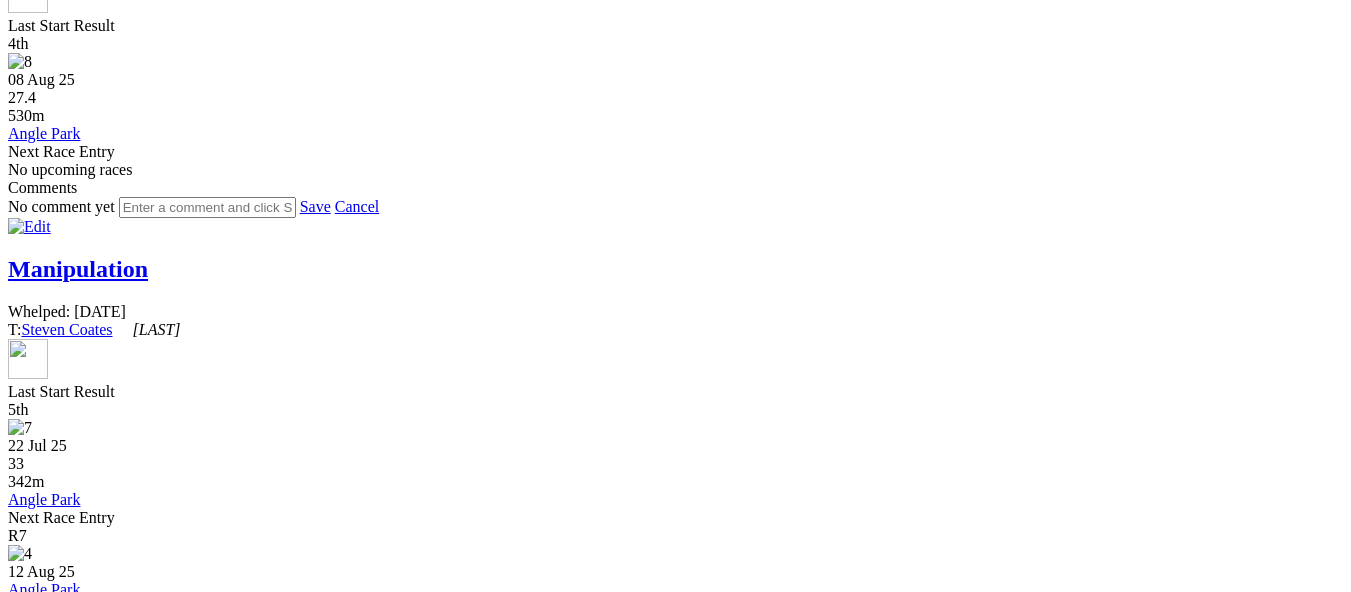 scroll, scrollTop: 1000, scrollLeft: 0, axis: vertical 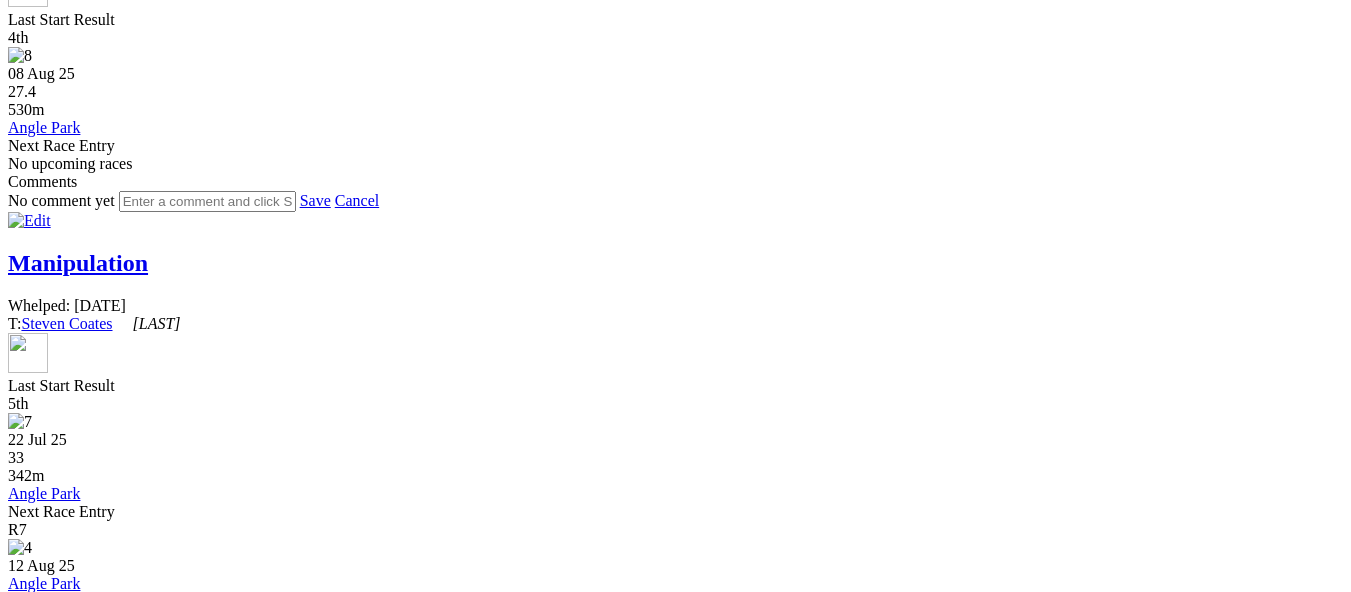 click on "Orson Surfer" at bounding box center (76, 1048) 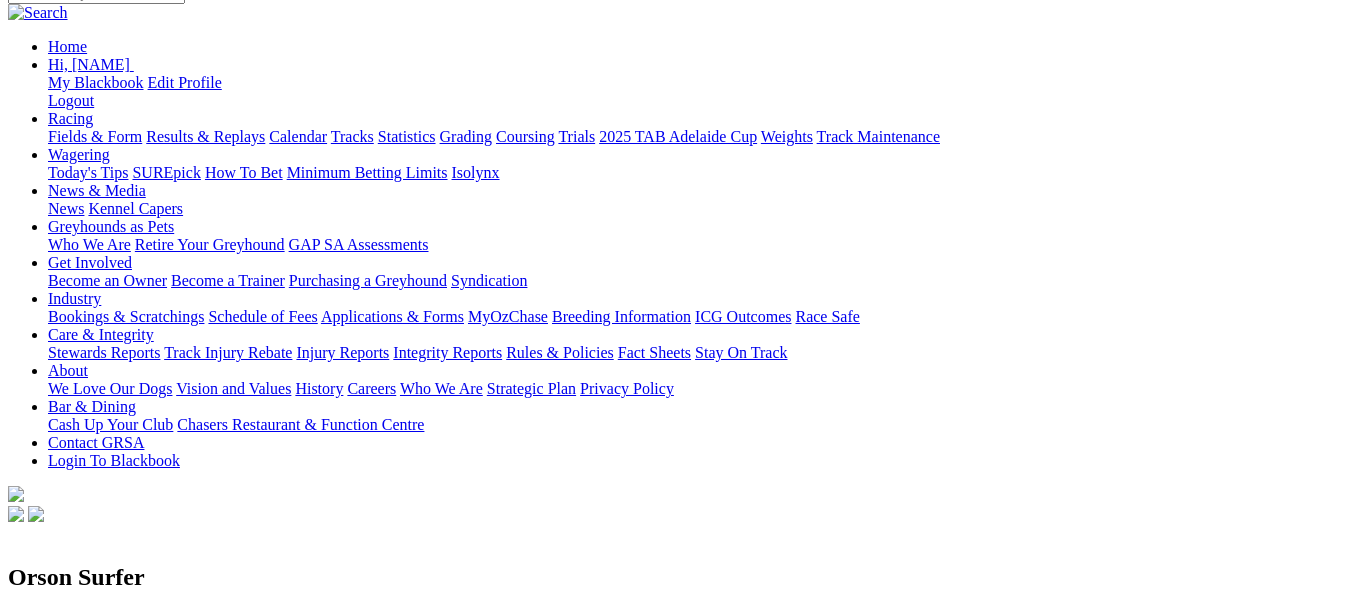 scroll, scrollTop: 0, scrollLeft: 0, axis: both 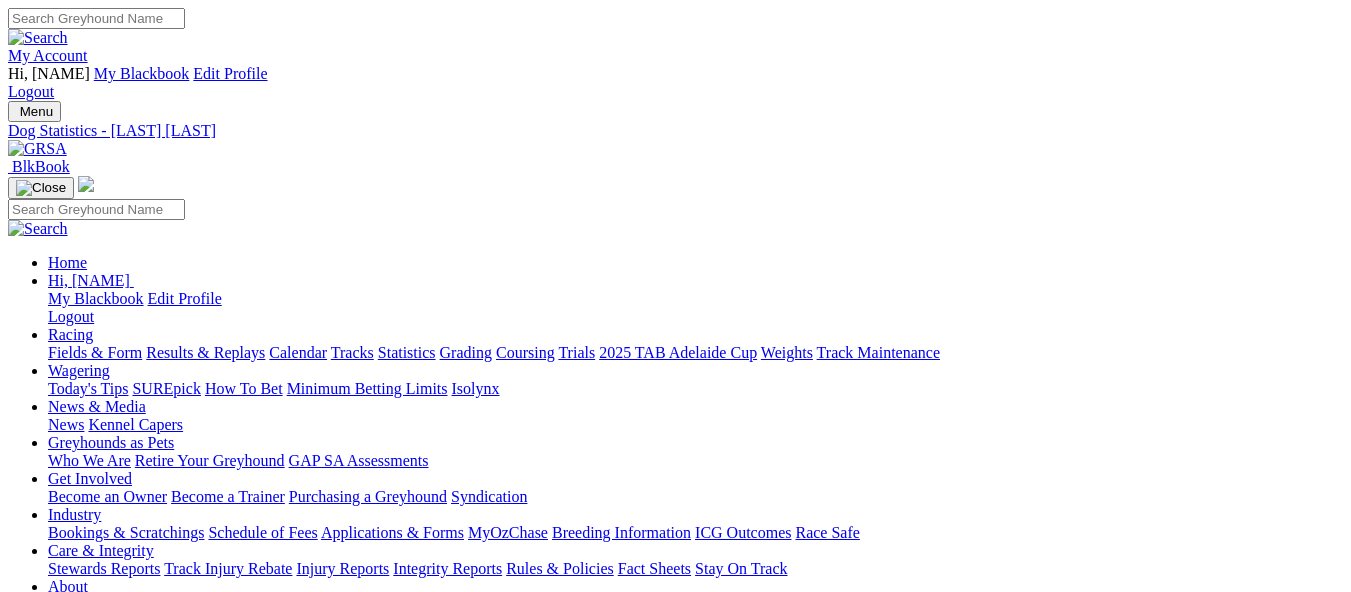 click on "My Account" at bounding box center (48, 55) 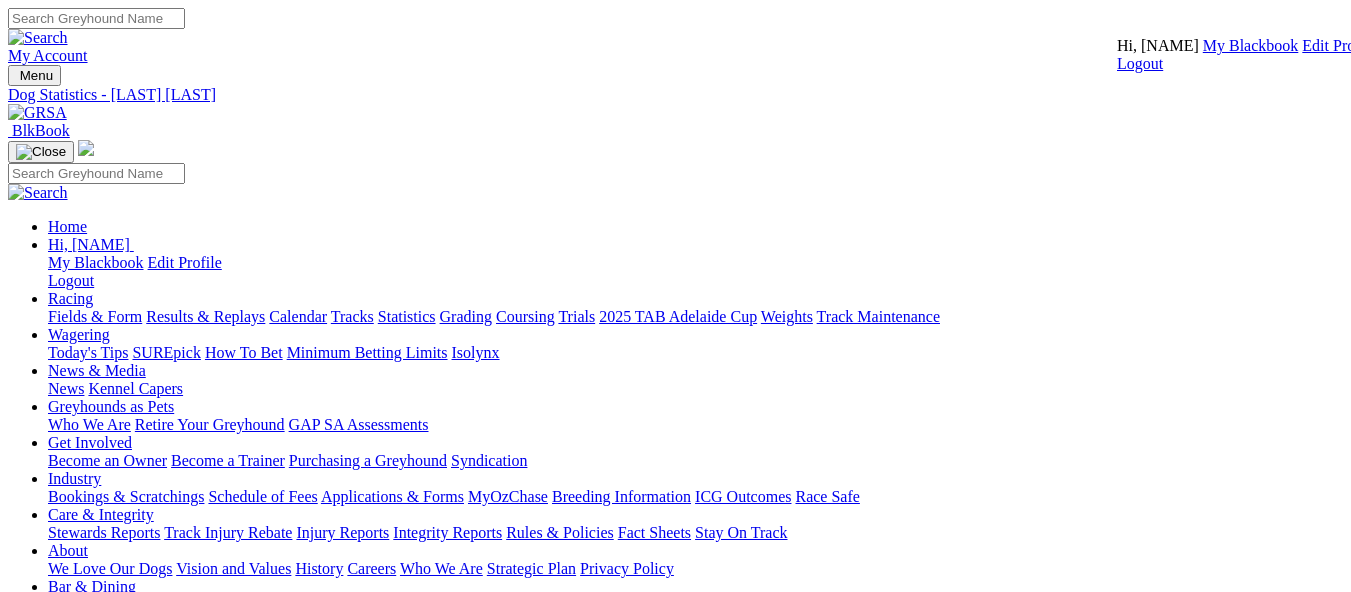 click on "My Blackbook" at bounding box center (1251, 45) 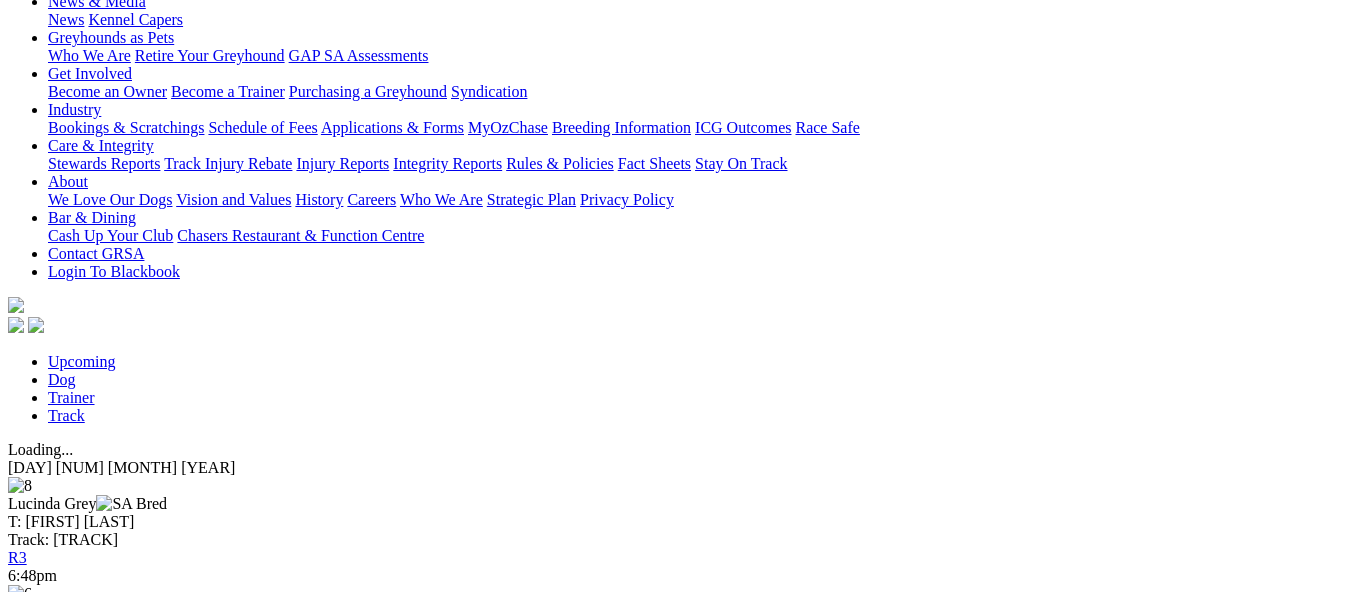 scroll, scrollTop: 400, scrollLeft: 0, axis: vertical 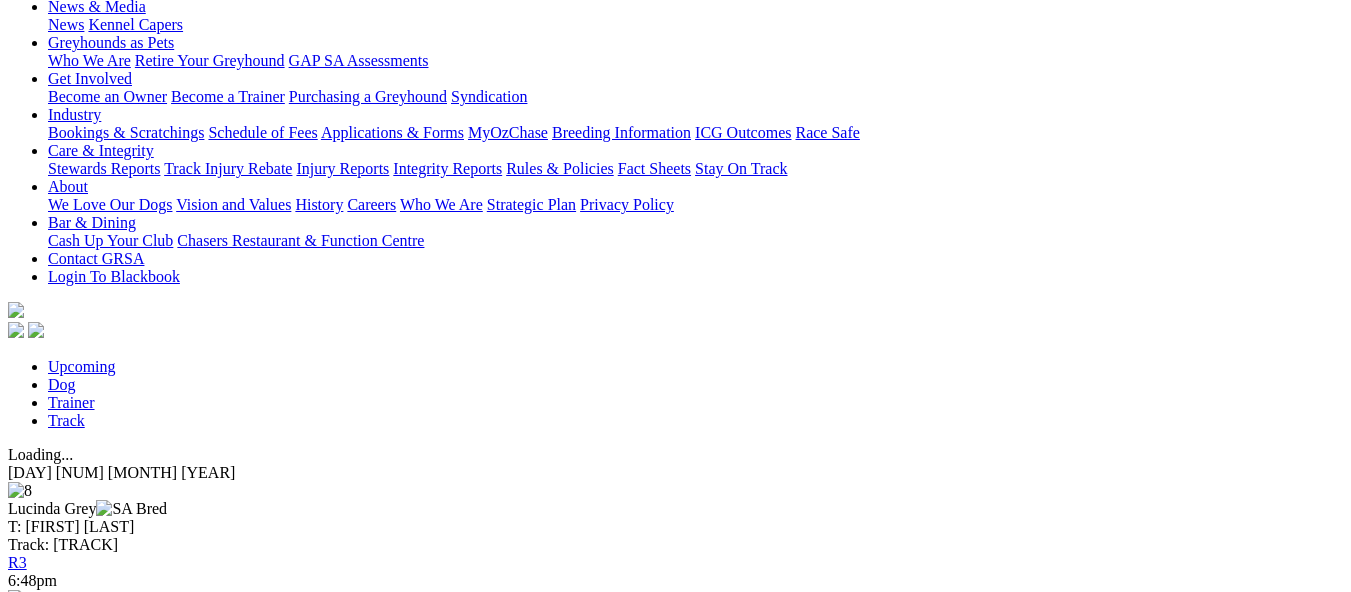 click on "R7" at bounding box center [675, 1229] 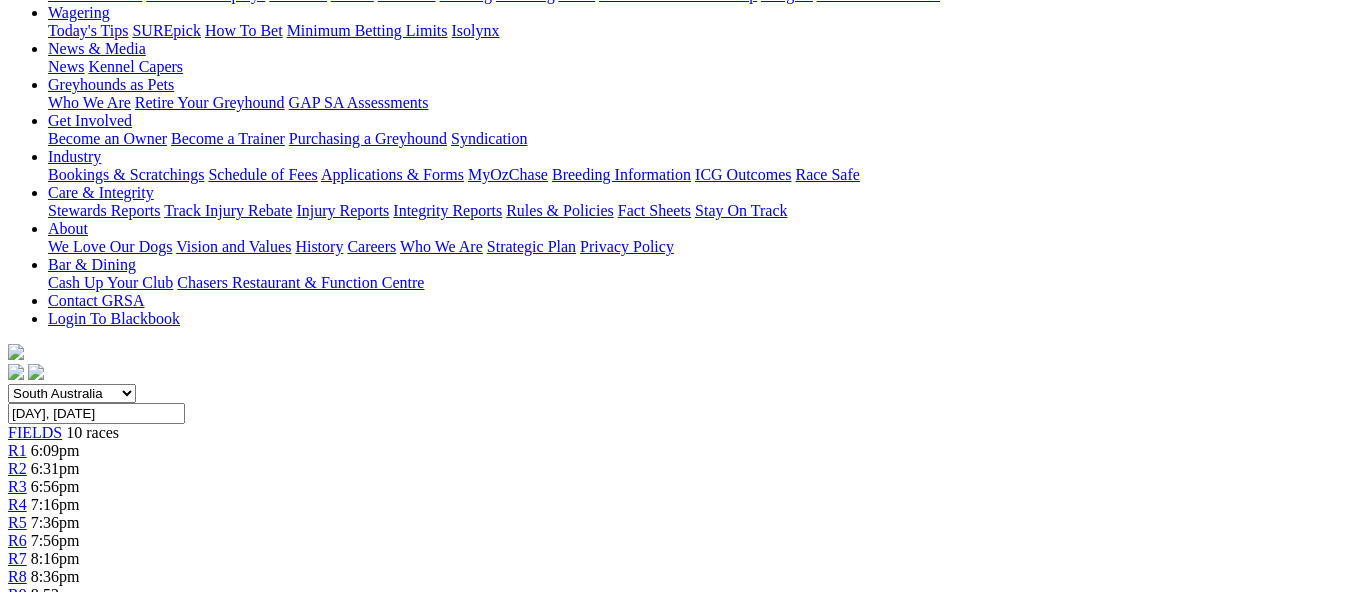 scroll, scrollTop: 500, scrollLeft: 0, axis: vertical 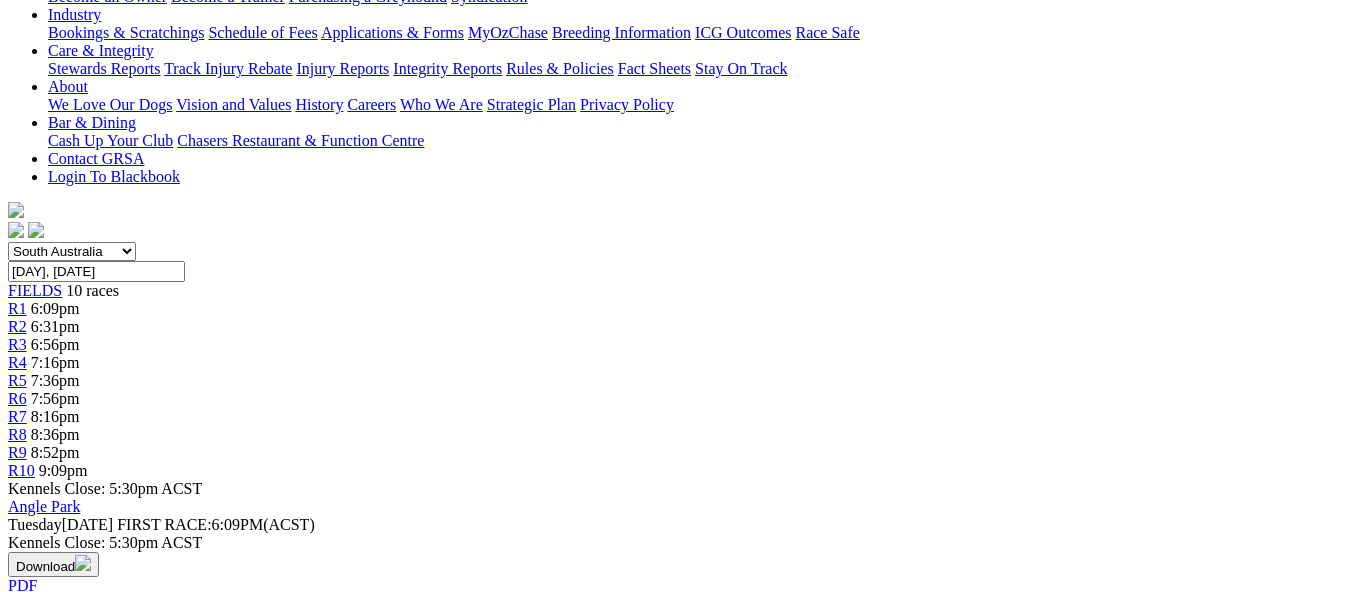 click on "Short Form" at bounding box center (84, 982) 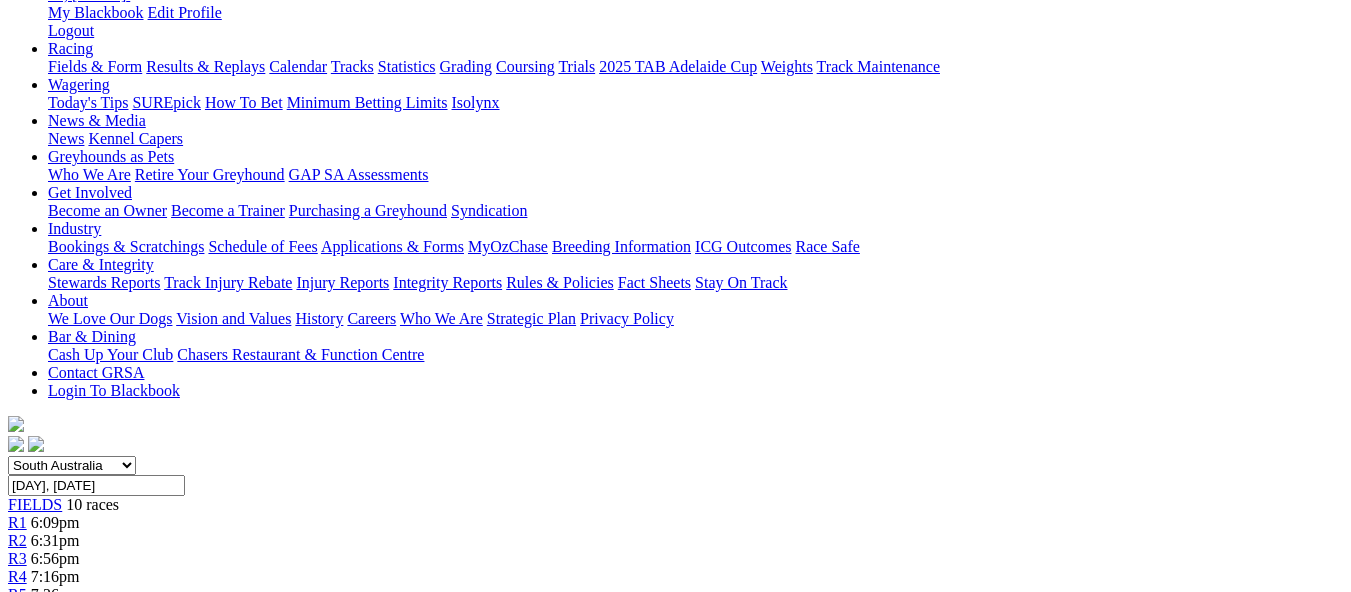 scroll, scrollTop: 300, scrollLeft: 0, axis: vertical 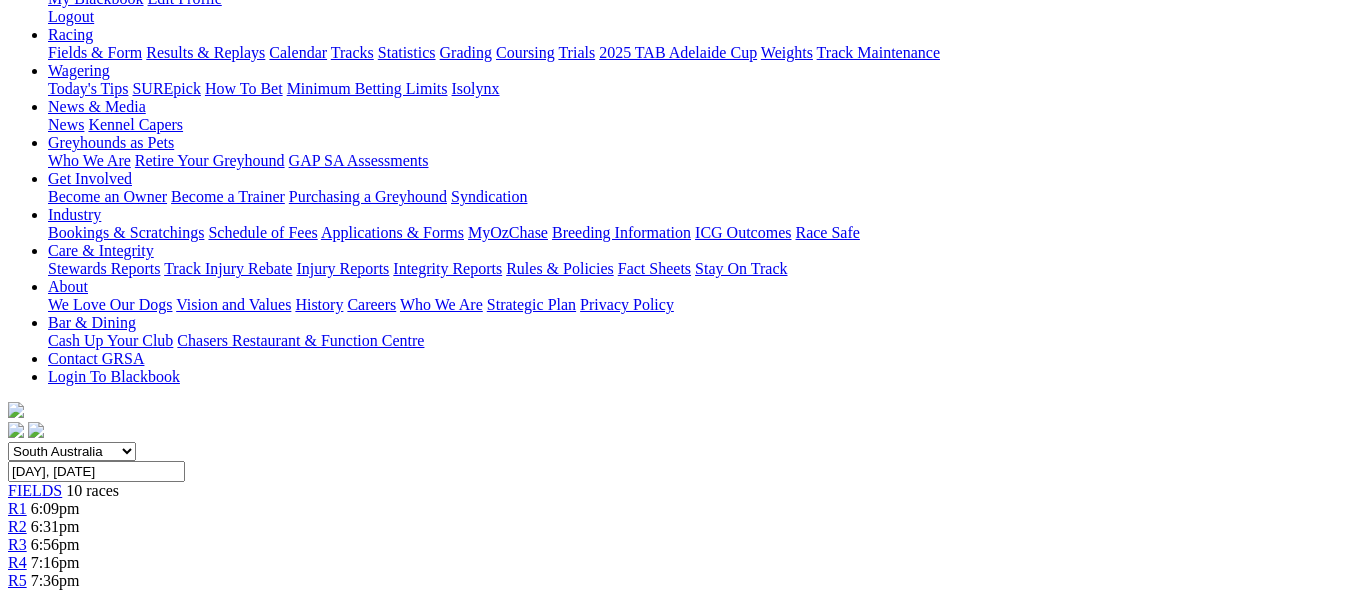 click on "Expert Form" at bounding box center (88, 1164) 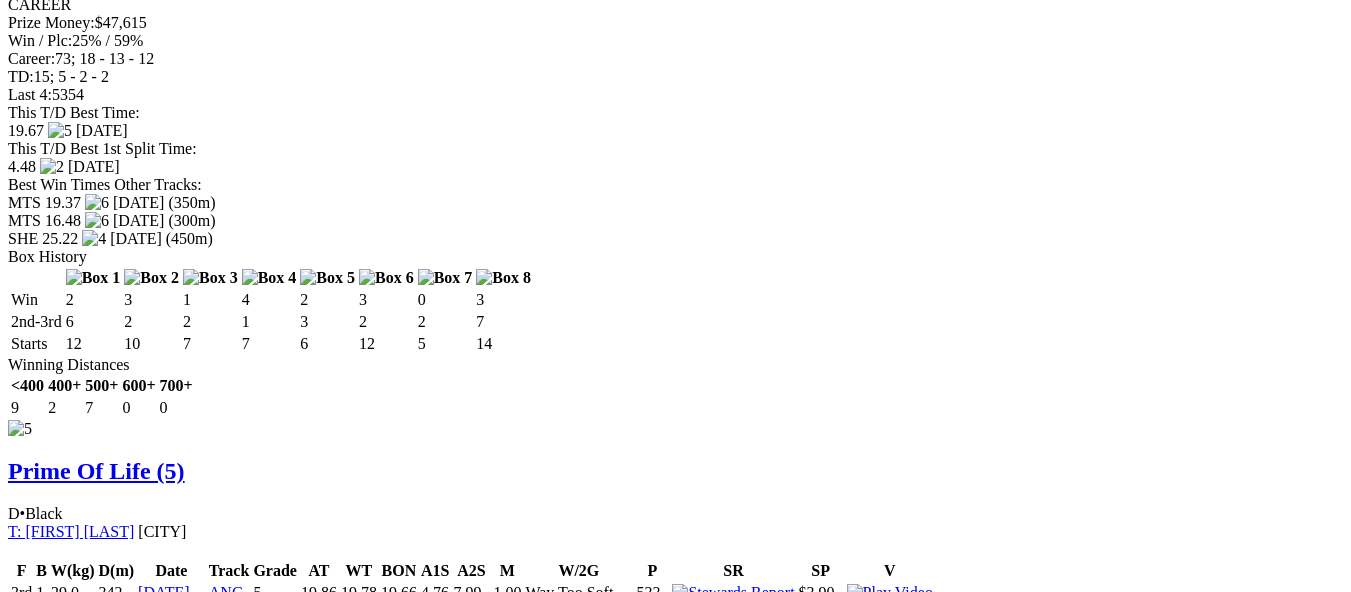 scroll, scrollTop: 4100, scrollLeft: 0, axis: vertical 